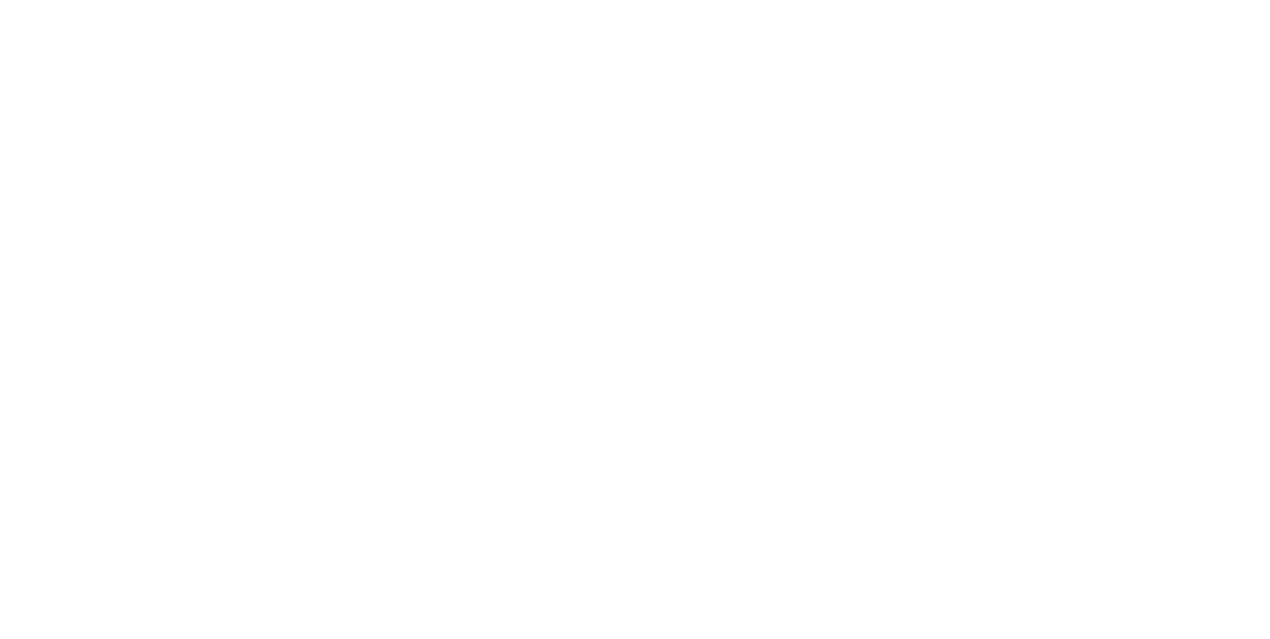 scroll, scrollTop: 0, scrollLeft: 0, axis: both 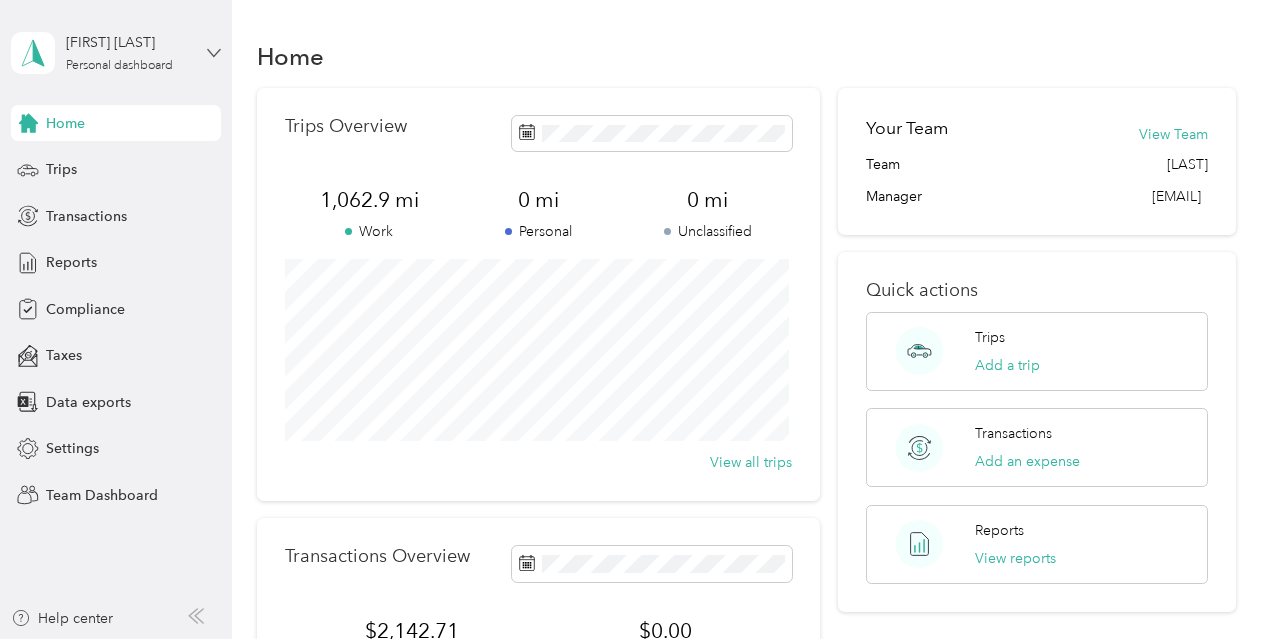 click 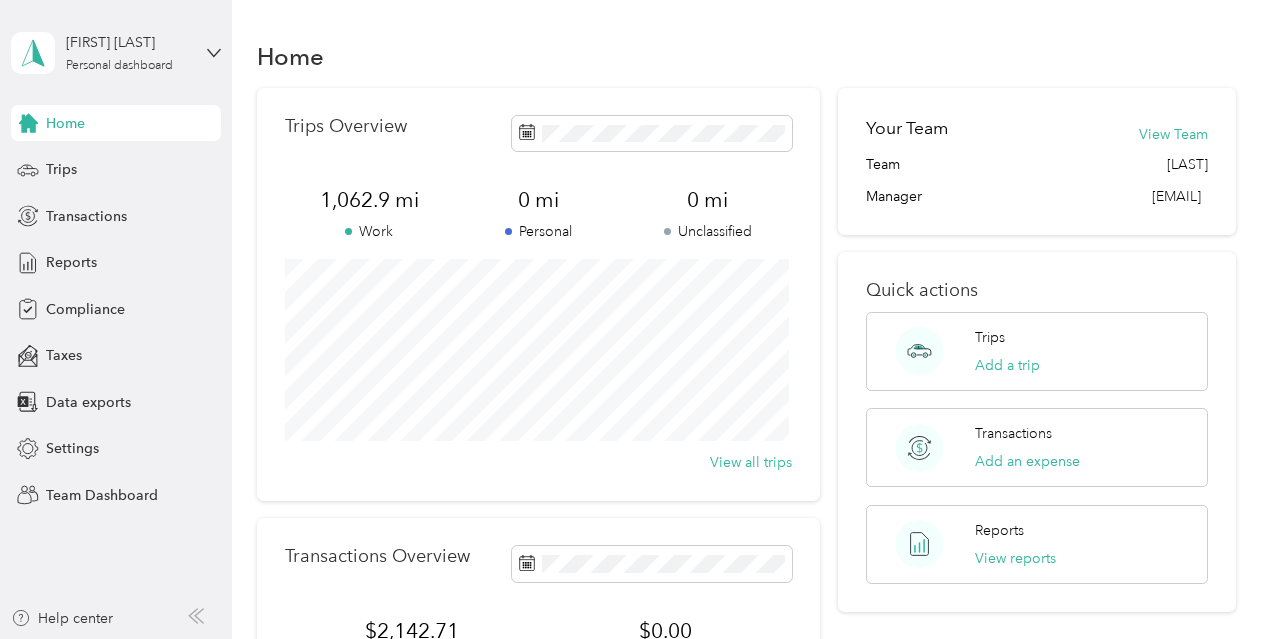 click on "Team dashboard" at bounding box center [163, 164] 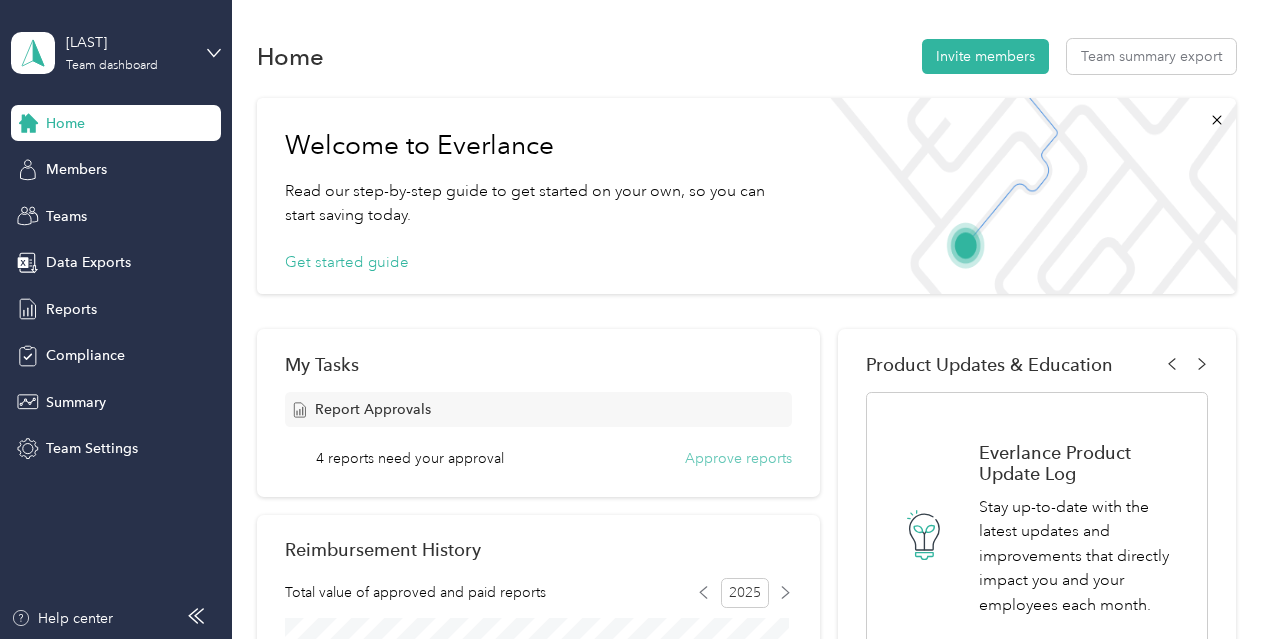 click on "Approve reports" at bounding box center [738, 458] 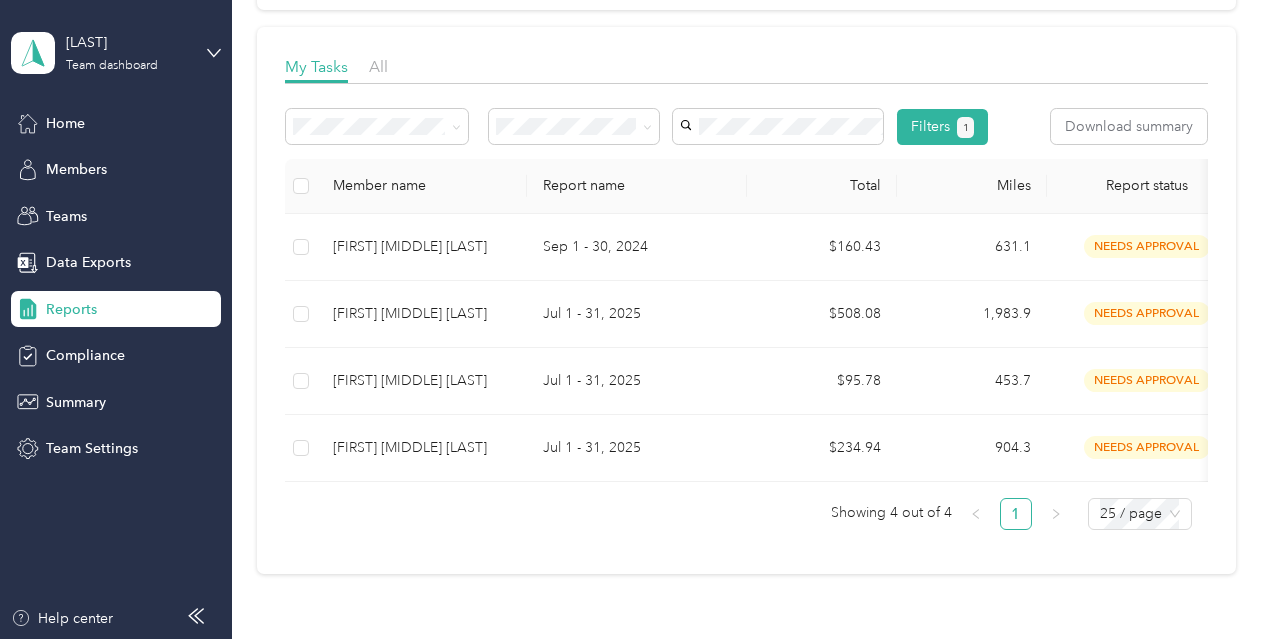 scroll, scrollTop: 312, scrollLeft: 0, axis: vertical 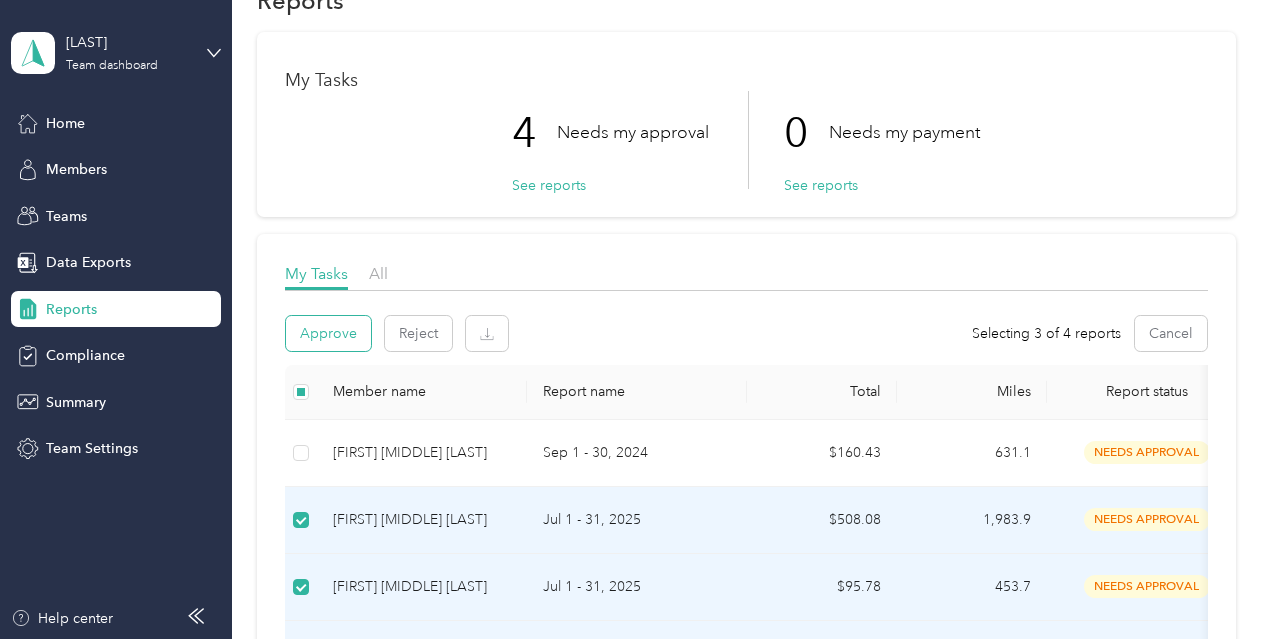 click on "Approve" at bounding box center [328, 333] 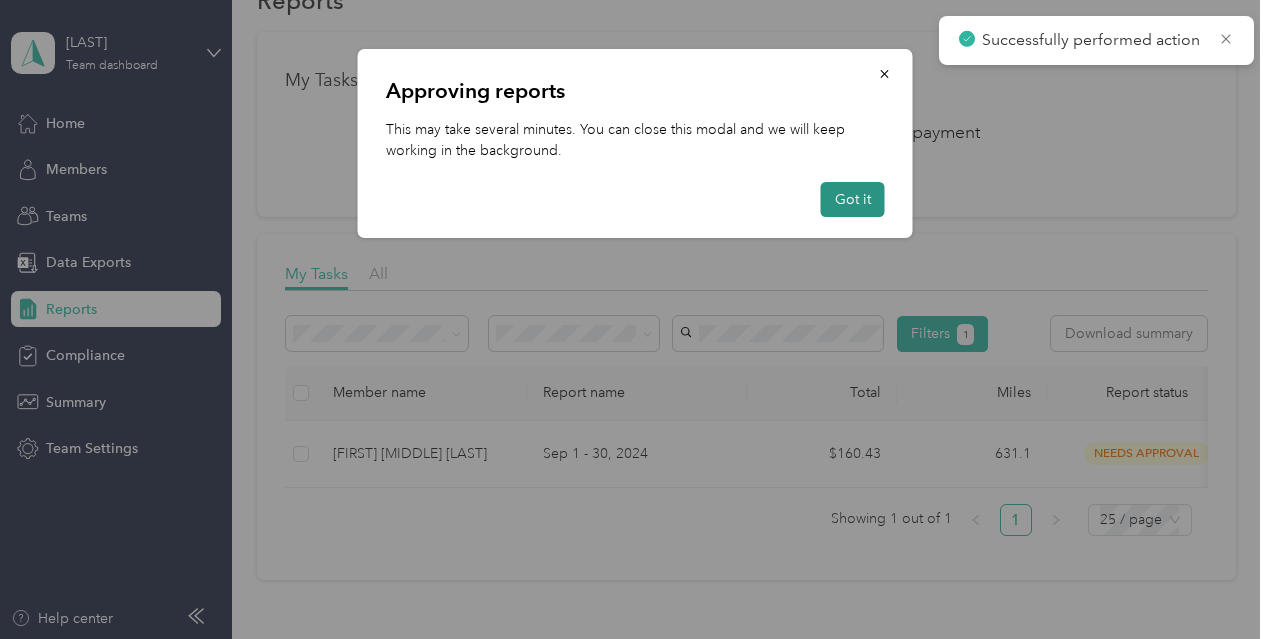 click on "Got it" at bounding box center (853, 199) 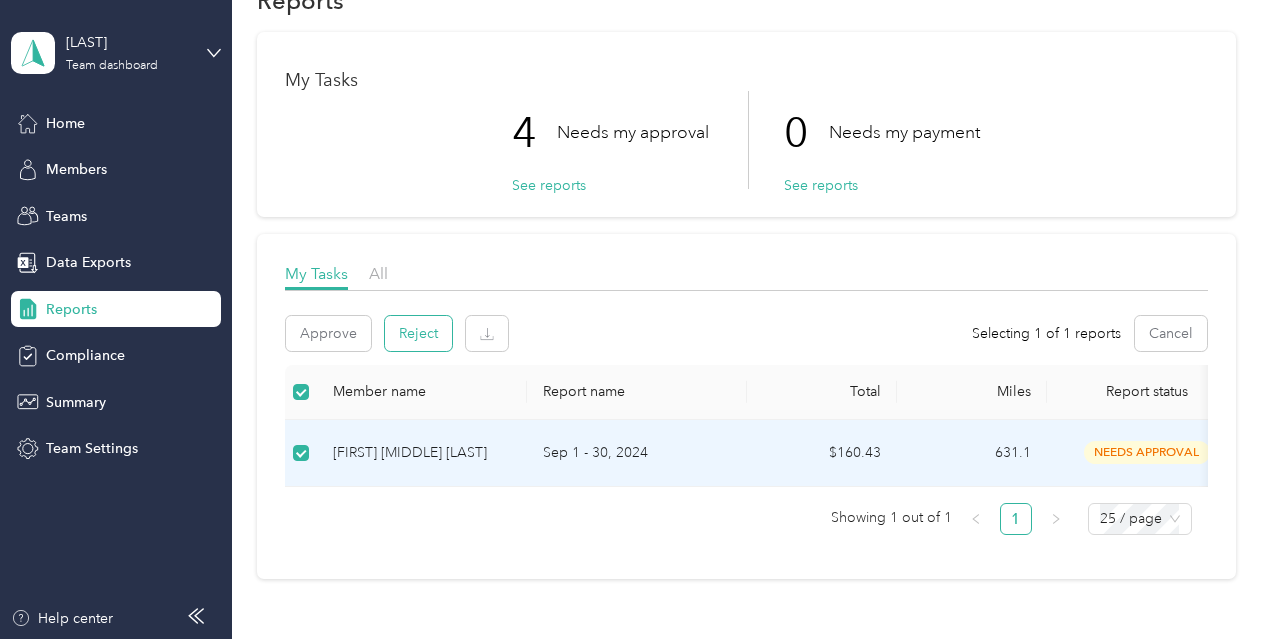 click on "Reject" at bounding box center (418, 333) 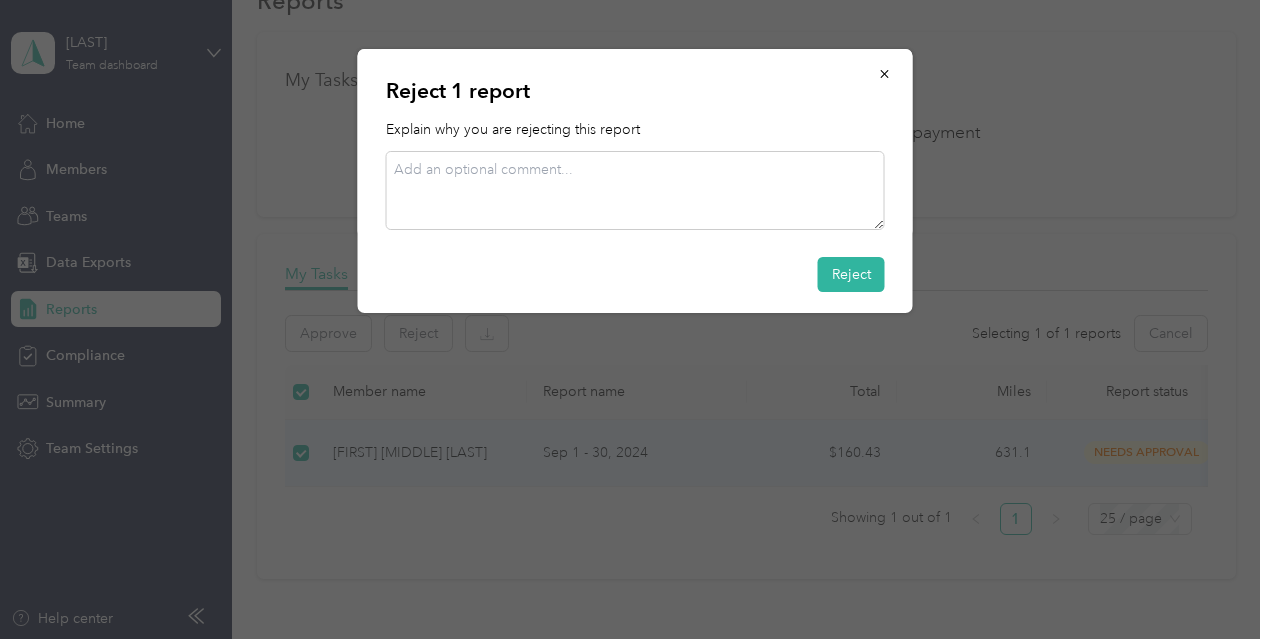 click at bounding box center (635, 190) 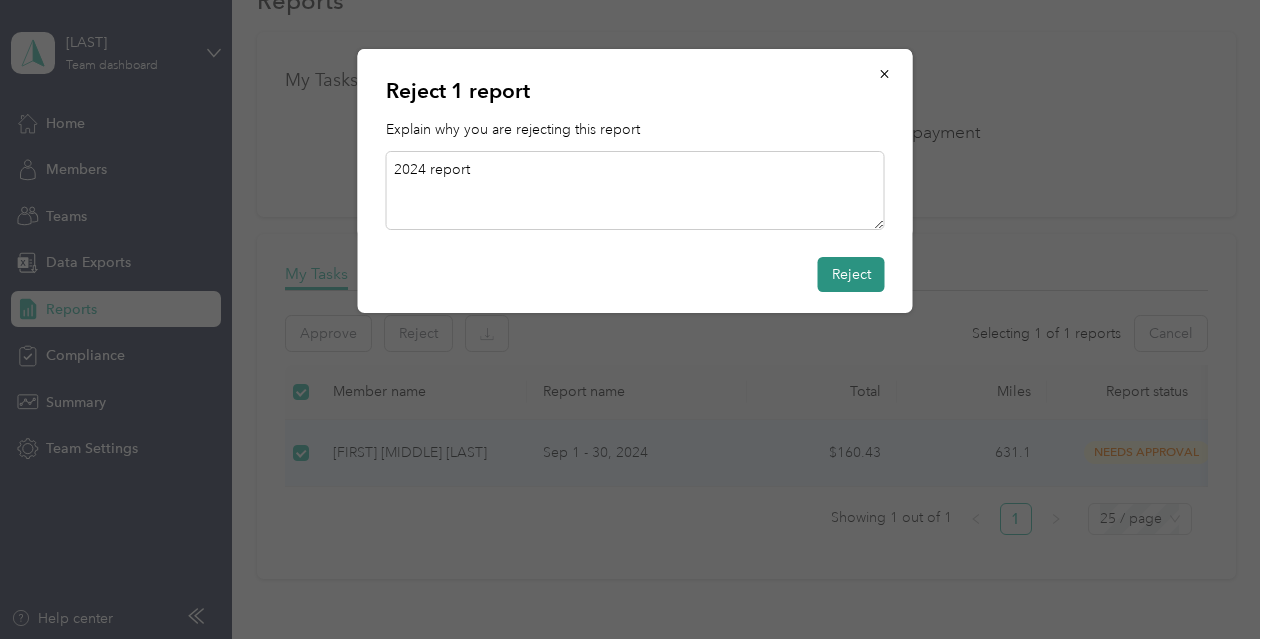 type on "2024 report" 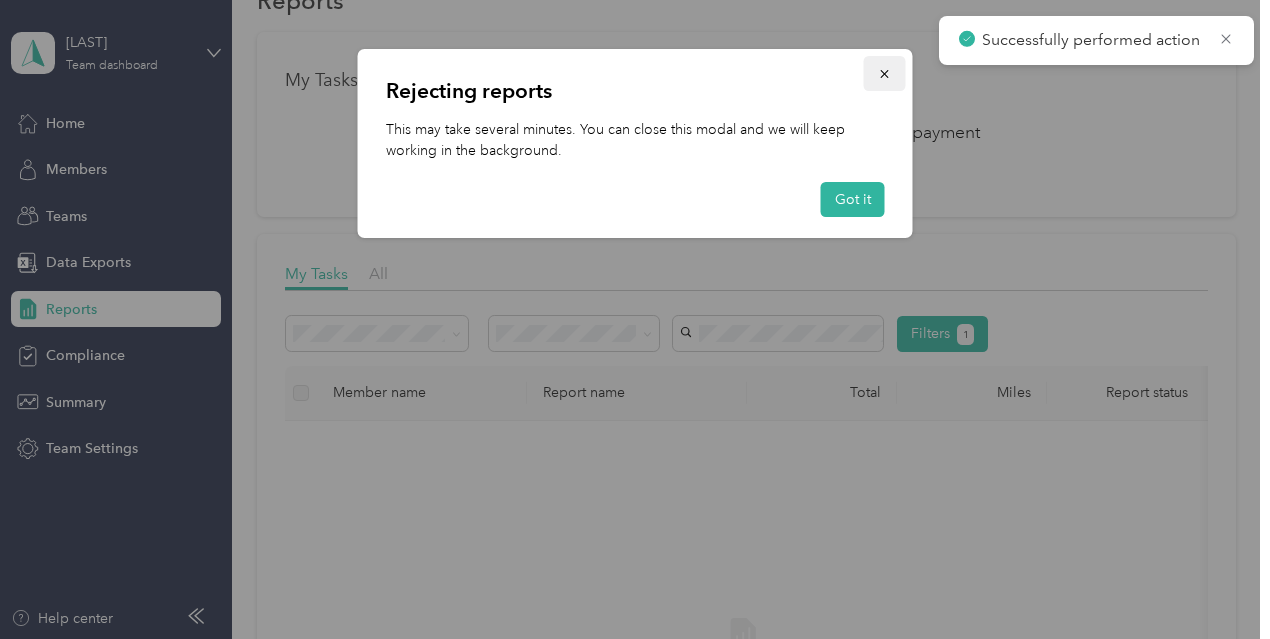 click 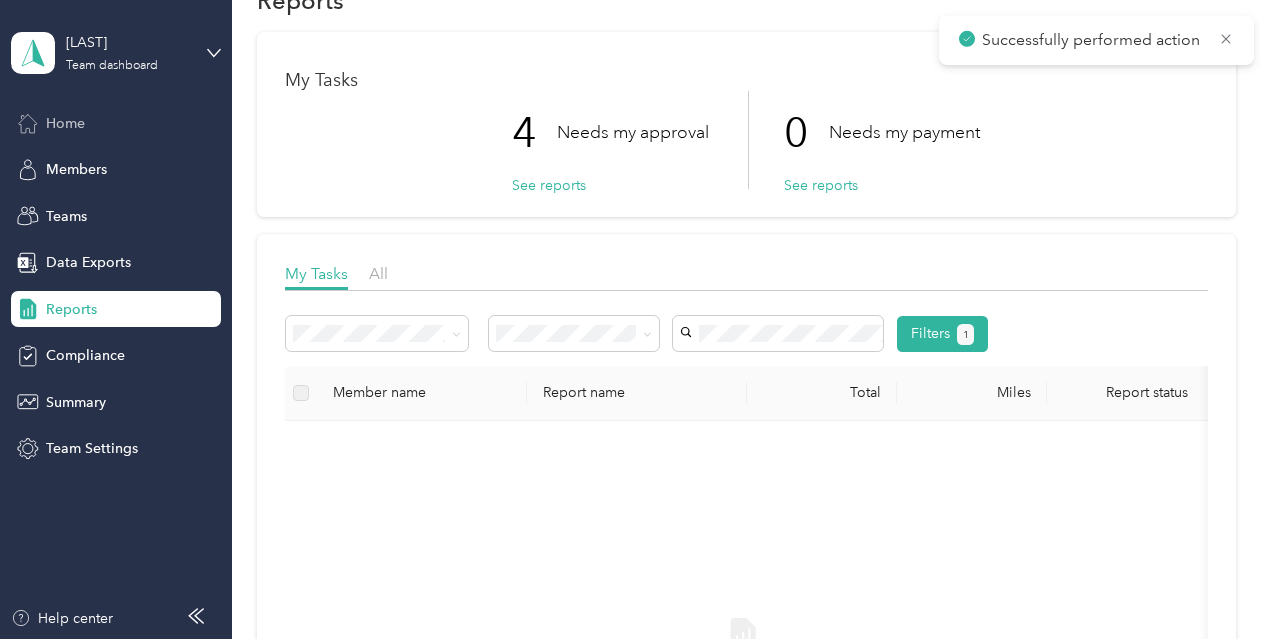 click on "Home" at bounding box center (116, 123) 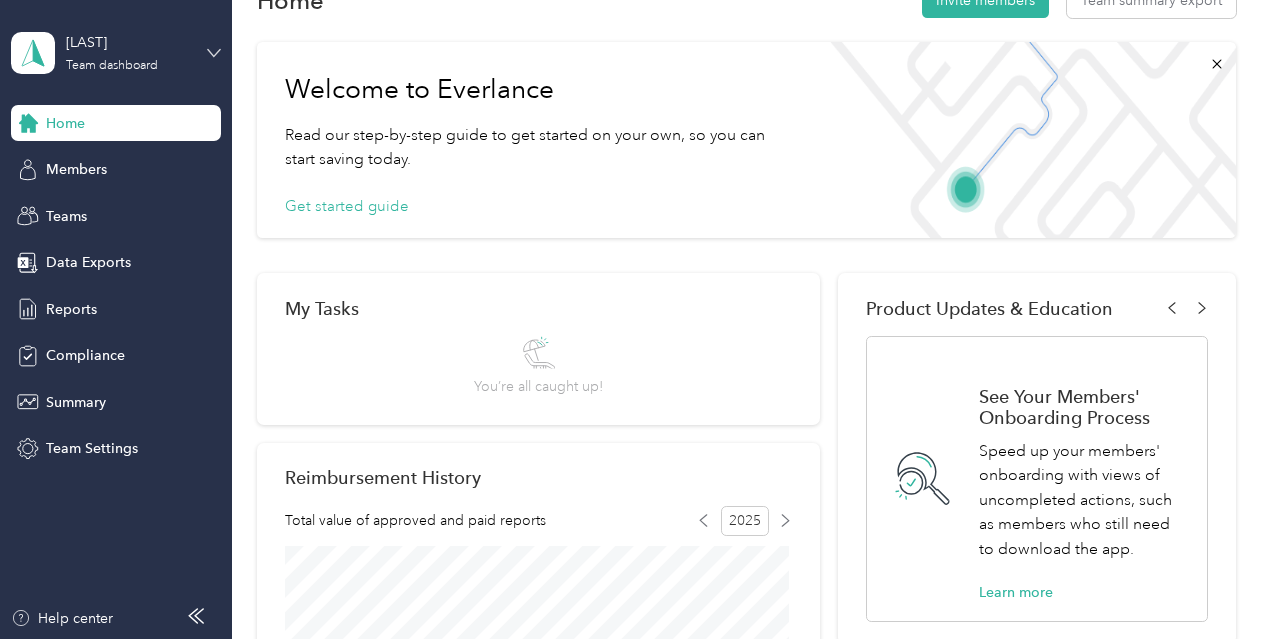 click 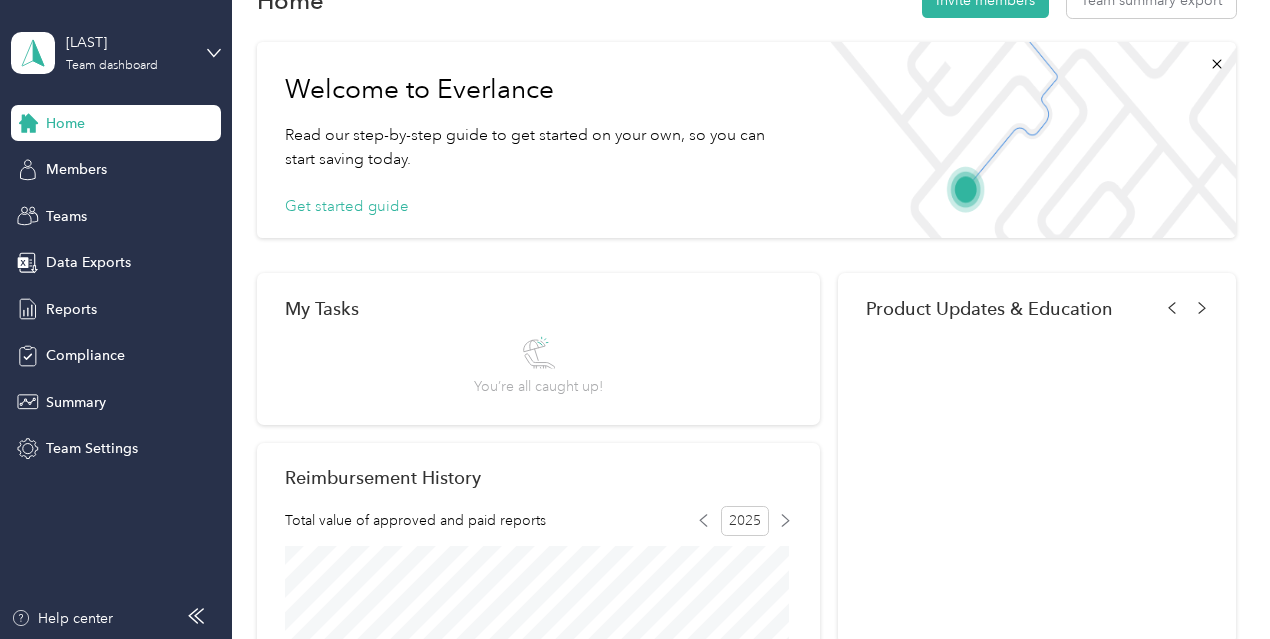 click on "Personal dashboard" at bounding box center (163, 209) 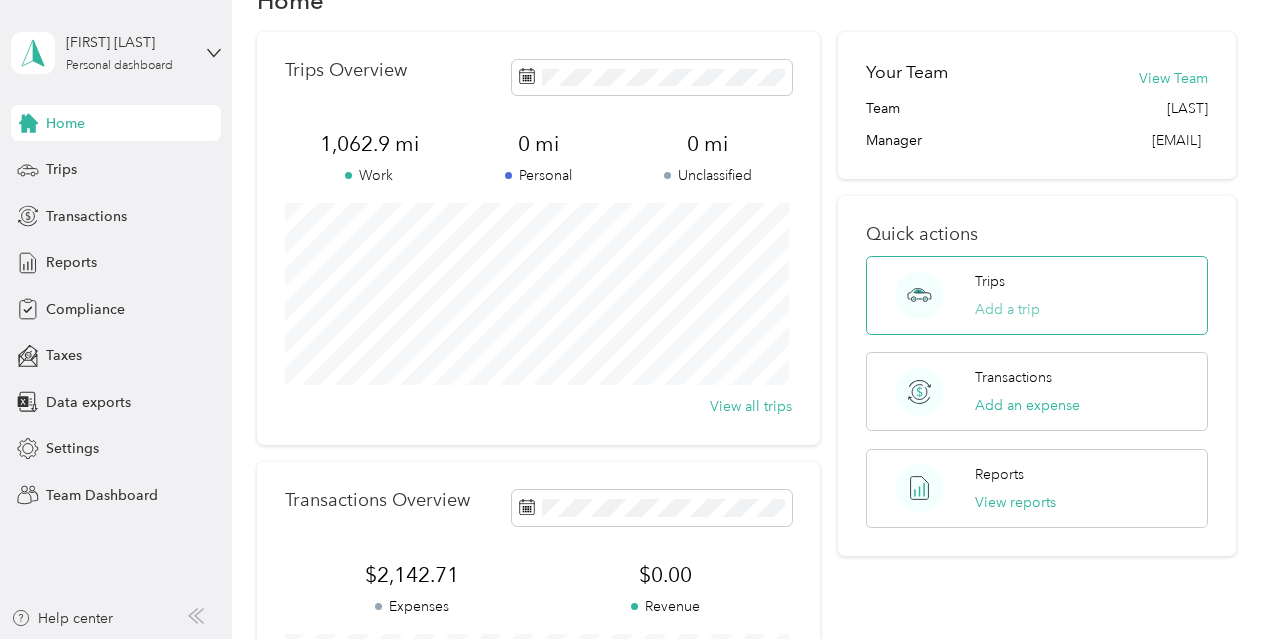 click on "Add a trip" at bounding box center (1007, 309) 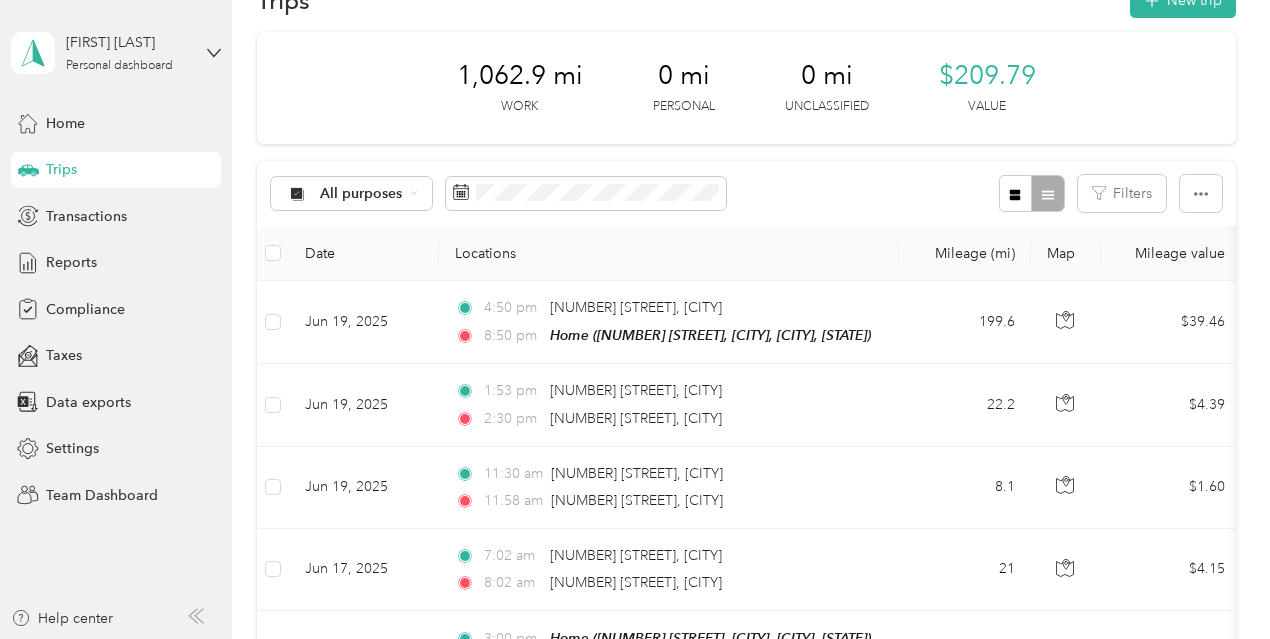 scroll, scrollTop: 0, scrollLeft: 0, axis: both 